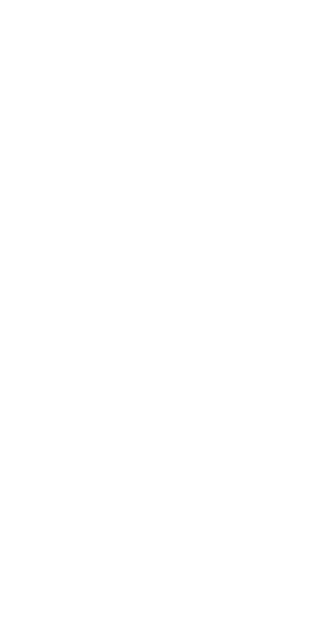 scroll, scrollTop: 0, scrollLeft: 0, axis: both 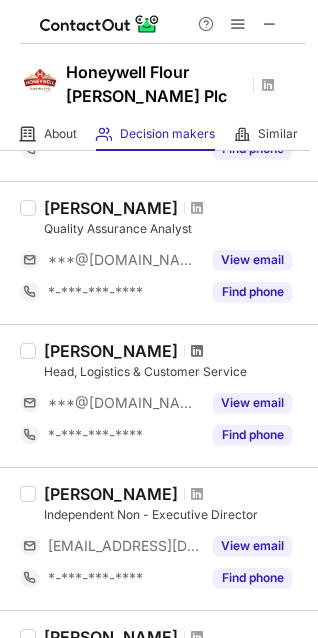 click at bounding box center [197, 351] 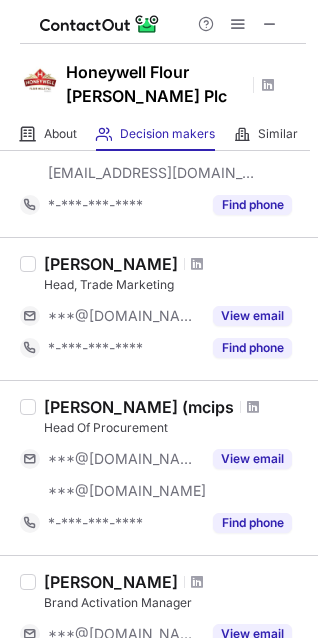 scroll, scrollTop: 1100, scrollLeft: 0, axis: vertical 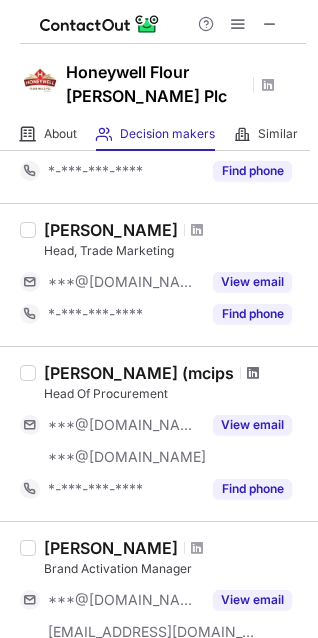 click at bounding box center [253, 373] 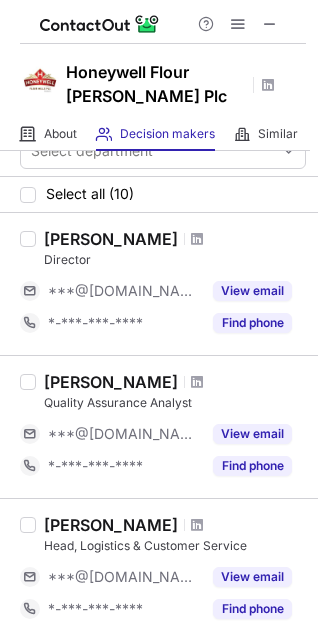 scroll, scrollTop: 25, scrollLeft: 0, axis: vertical 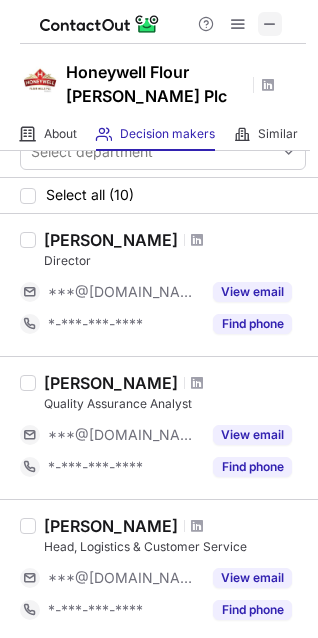 click at bounding box center [270, 24] 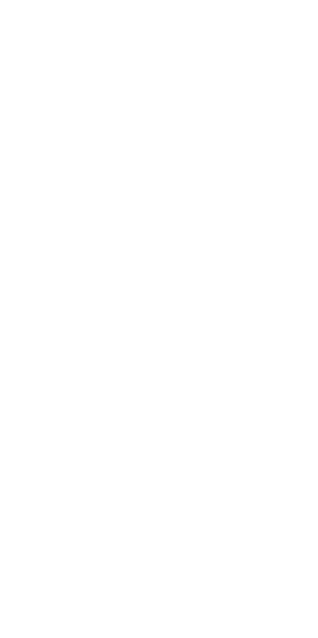 scroll, scrollTop: 0, scrollLeft: 0, axis: both 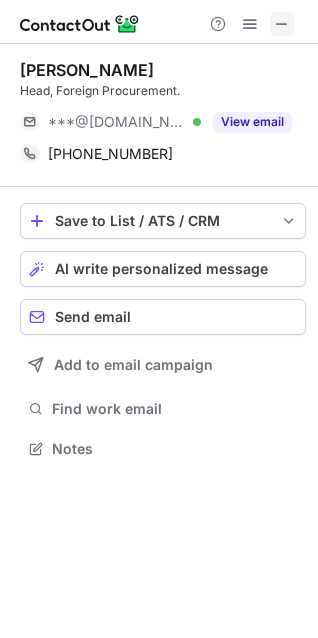 click at bounding box center (282, 24) 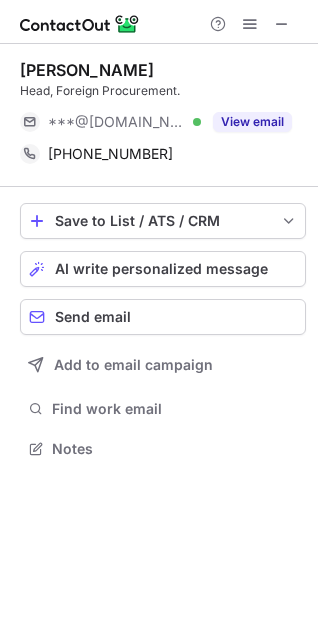 scroll, scrollTop: 9, scrollLeft: 9, axis: both 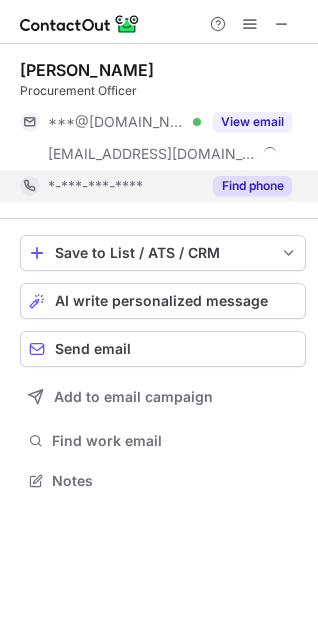 click on "Find phone" at bounding box center (252, 186) 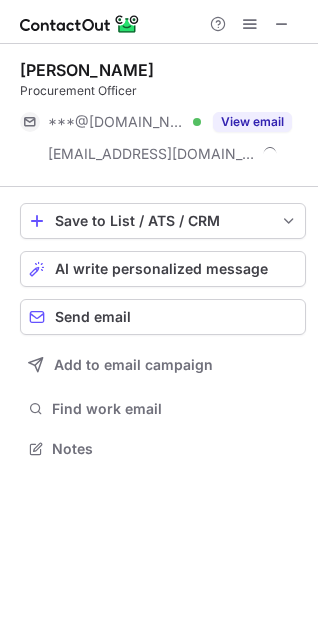 scroll, scrollTop: 434, scrollLeft: 318, axis: both 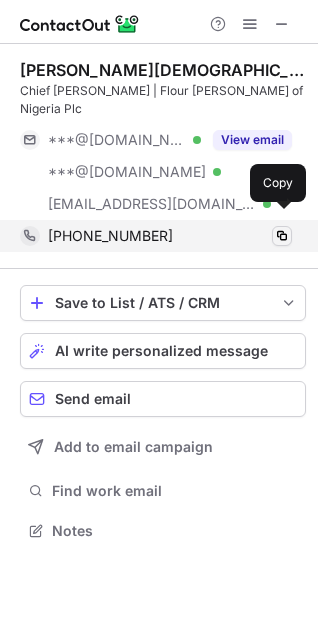 click at bounding box center (282, 236) 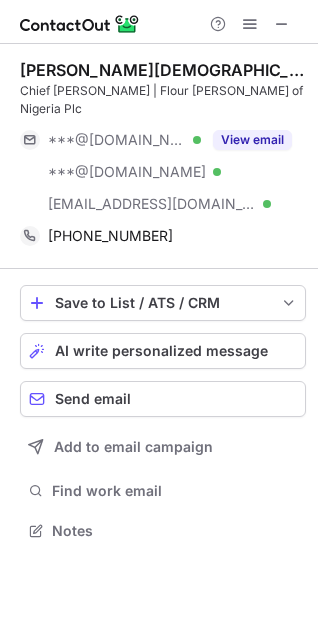 type 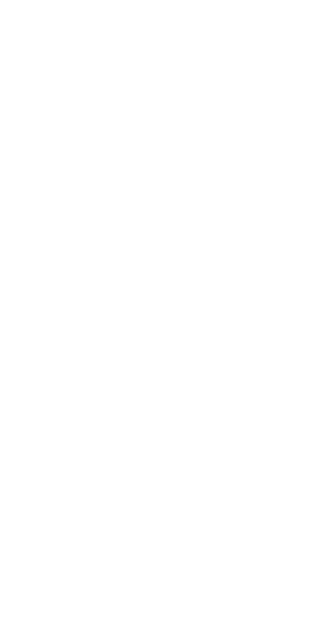 scroll, scrollTop: 0, scrollLeft: 0, axis: both 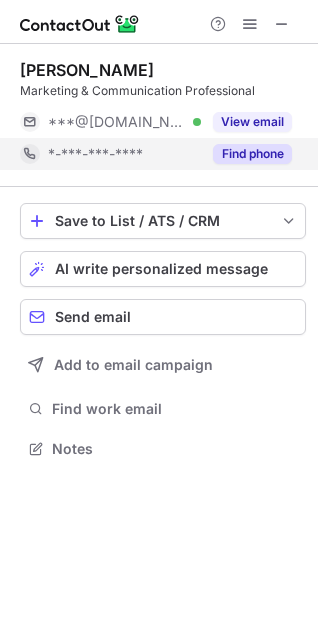 click on "Find phone" at bounding box center (246, 154) 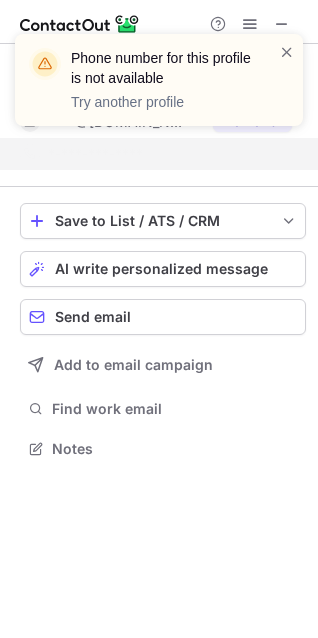 scroll, scrollTop: 402, scrollLeft: 318, axis: both 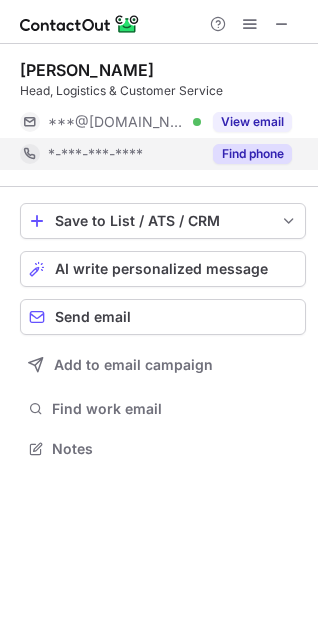 click on "*-***-***-****" at bounding box center [110, 154] 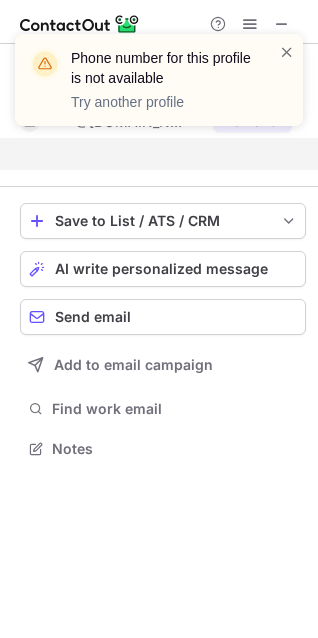 scroll, scrollTop: 402, scrollLeft: 318, axis: both 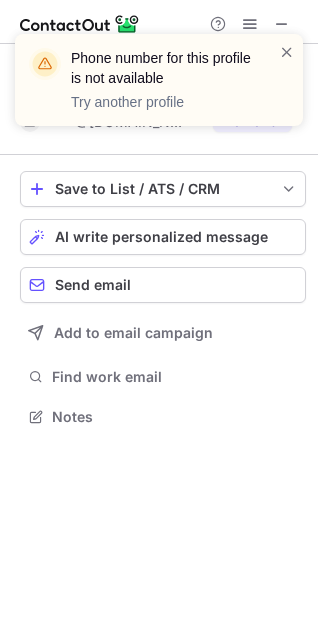 click on "Phone number for this profile is not available Try another profile" at bounding box center [159, 88] 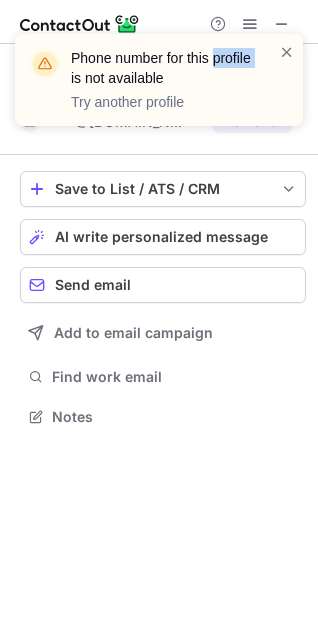 click on "Phone number for this profile is not available Try another profile" at bounding box center (159, 88) 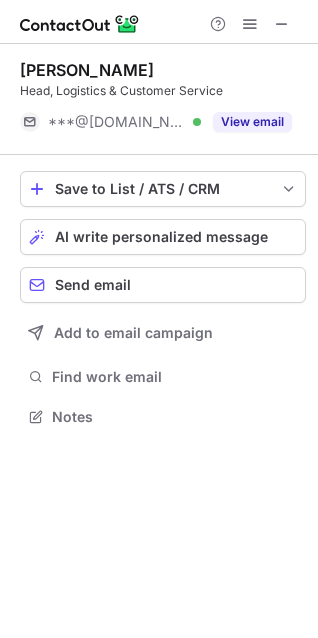 click at bounding box center [287, 52] 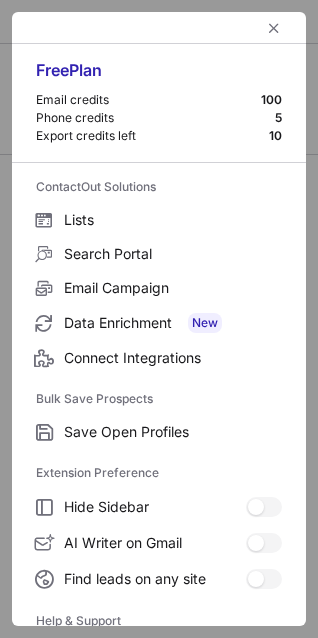 click at bounding box center (159, 28) 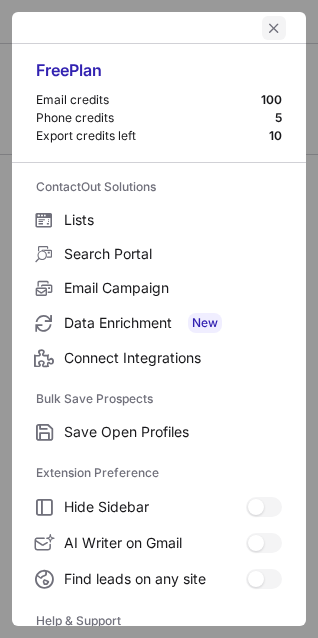 click at bounding box center [274, 28] 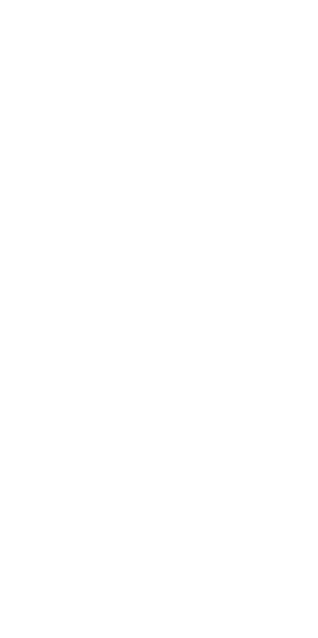 scroll, scrollTop: 0, scrollLeft: 0, axis: both 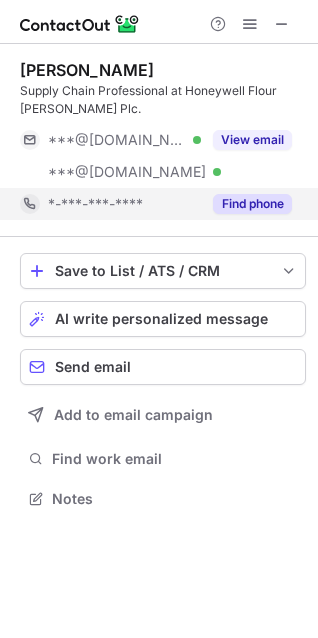 click on "Find phone" at bounding box center (252, 204) 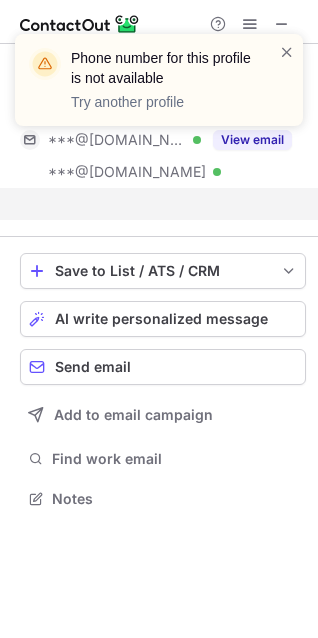 scroll, scrollTop: 452, scrollLeft: 318, axis: both 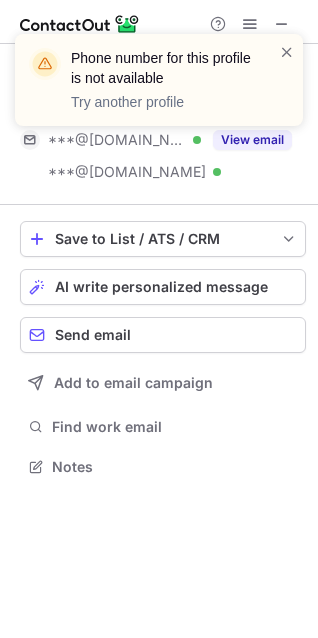 click on "Phone number for this profile is not available Try another profile" at bounding box center (159, 88) 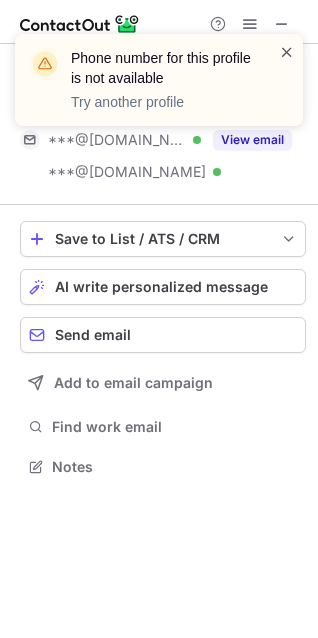 click at bounding box center [287, 52] 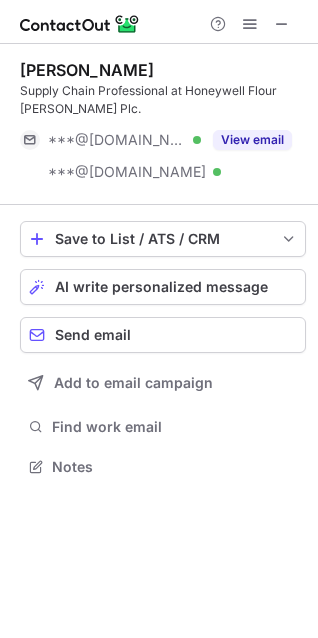 click on "Phone number for this profile is not available Try another profile" at bounding box center [159, 88] 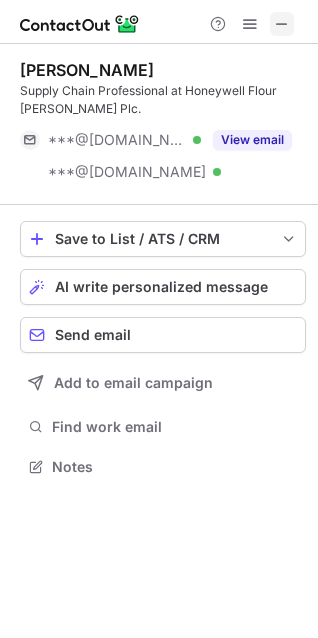 click at bounding box center (282, 24) 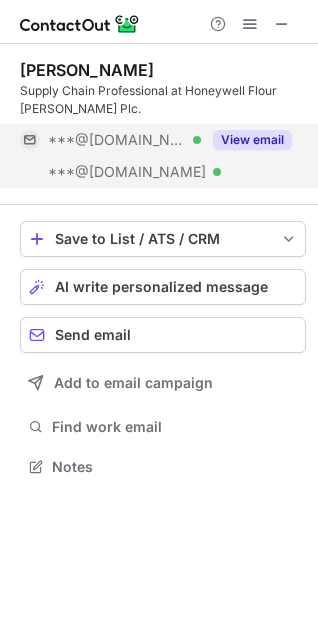 click on "View email" at bounding box center (252, 140) 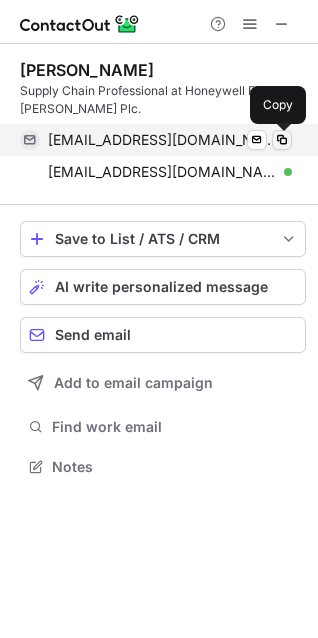 click at bounding box center (282, 140) 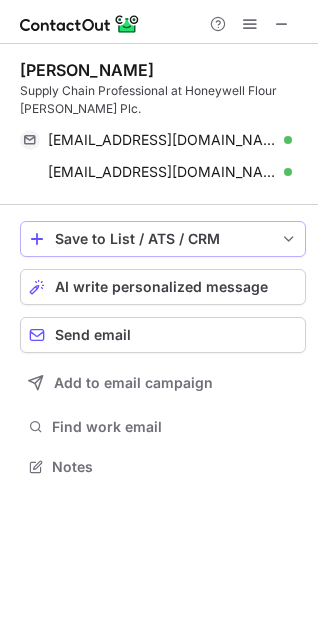 type 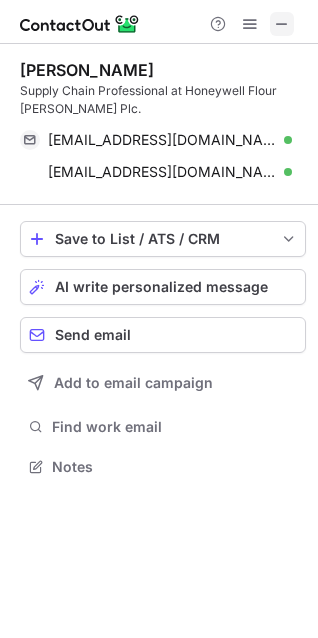 click at bounding box center [282, 24] 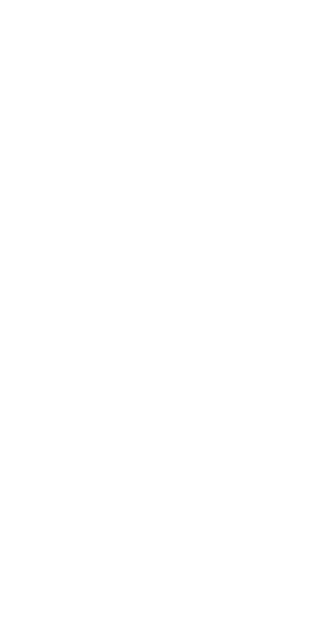 scroll, scrollTop: 0, scrollLeft: 0, axis: both 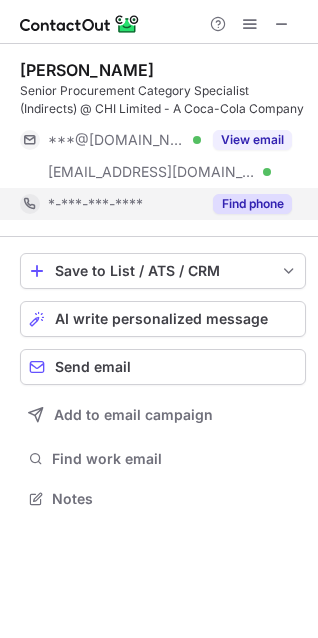 click on "Find phone" at bounding box center (252, 204) 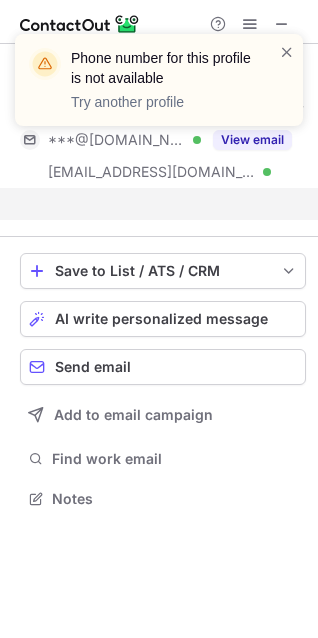 scroll, scrollTop: 452, scrollLeft: 318, axis: both 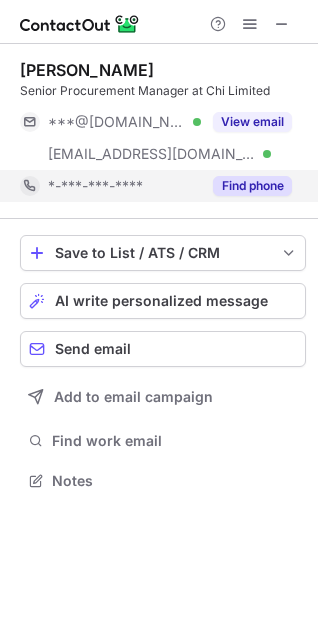 click on "*-***-***-****" at bounding box center (124, 186) 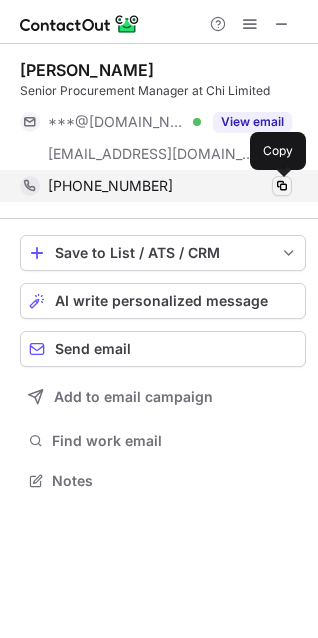 click at bounding box center [282, 186] 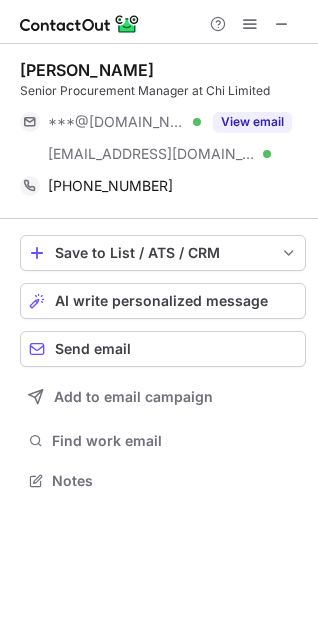 type 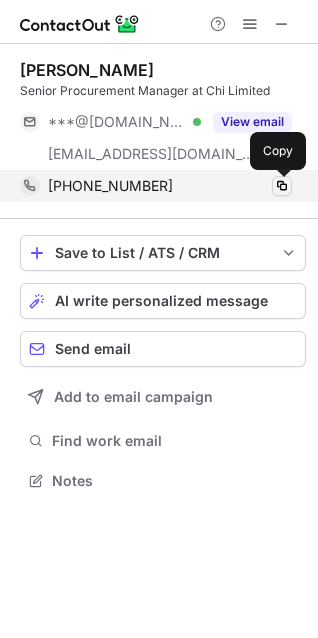 click at bounding box center (282, 186) 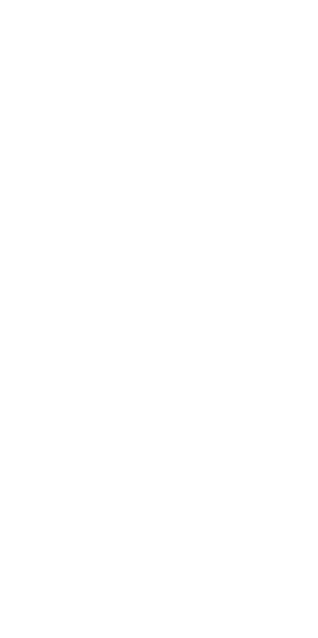 scroll, scrollTop: 0, scrollLeft: 0, axis: both 